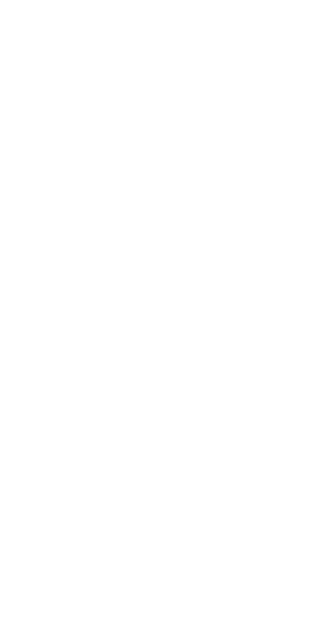 scroll, scrollTop: 0, scrollLeft: 0, axis: both 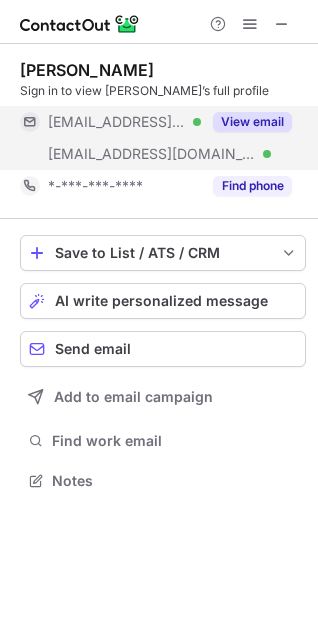 click on "View email" at bounding box center (252, 122) 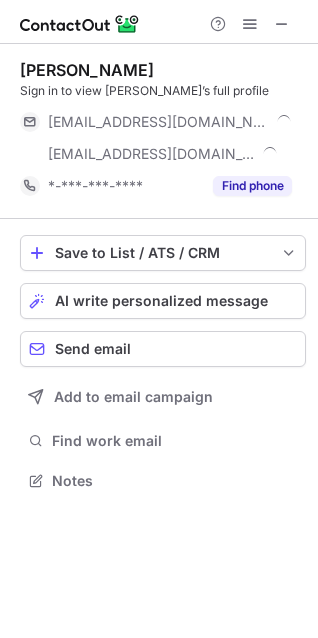 scroll, scrollTop: 10, scrollLeft: 10, axis: both 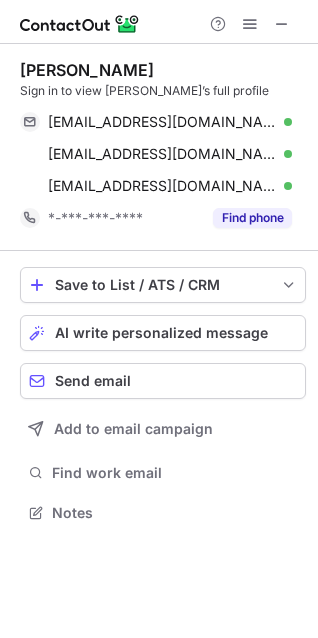 drag, startPoint x: 161, startPoint y: 68, endPoint x: 13, endPoint y: 75, distance: 148.16545 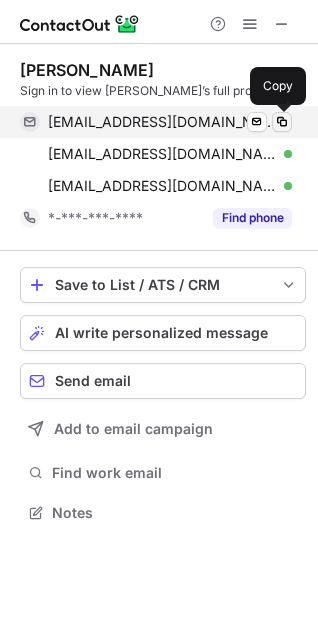 click at bounding box center [282, 122] 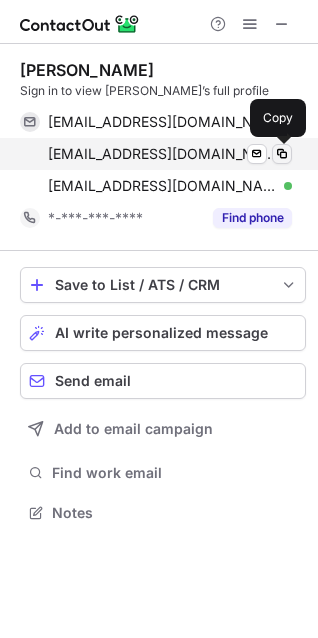 click at bounding box center [282, 154] 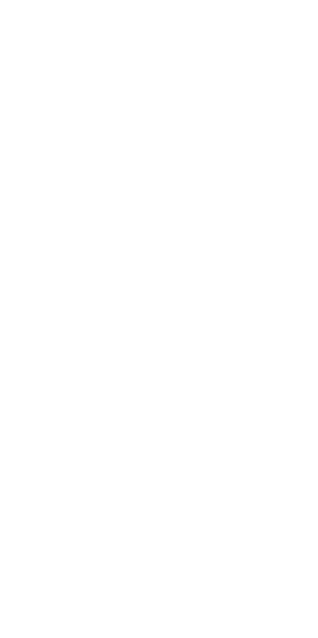 scroll, scrollTop: 0, scrollLeft: 0, axis: both 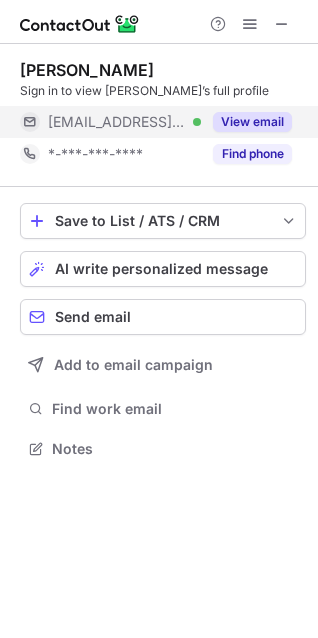click on "View email" at bounding box center [252, 122] 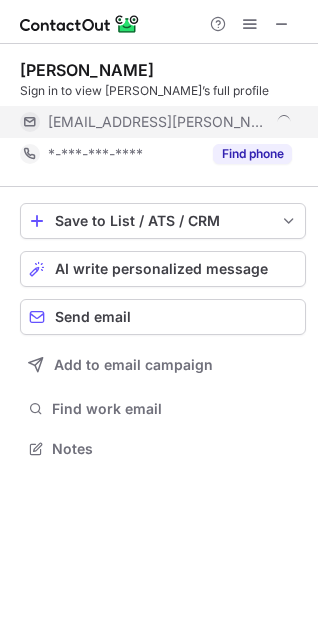 scroll, scrollTop: 10, scrollLeft: 10, axis: both 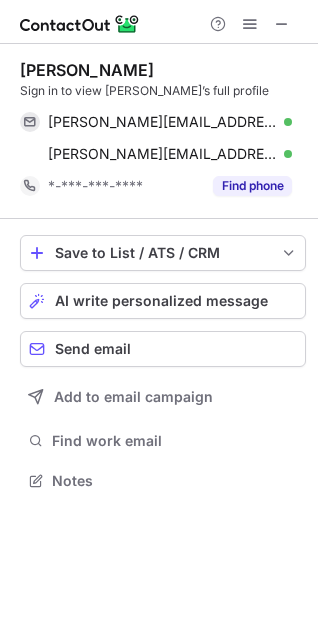 drag, startPoint x: 140, startPoint y: 60, endPoint x: 149, endPoint y: 74, distance: 16.643316 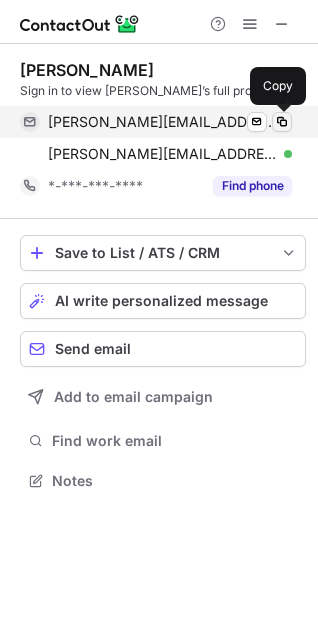 click at bounding box center [282, 122] 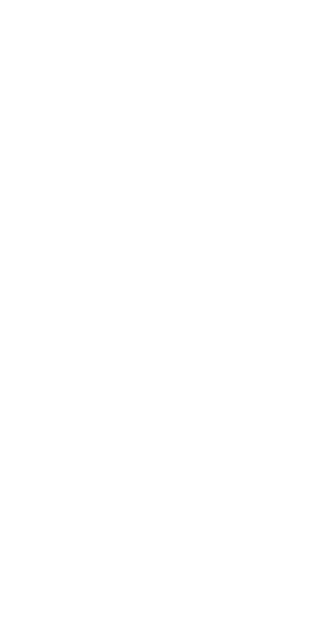 scroll, scrollTop: 0, scrollLeft: 0, axis: both 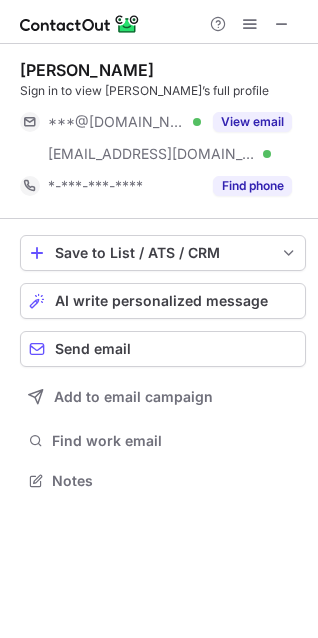 drag, startPoint x: 124, startPoint y: 59, endPoint x: 17, endPoint y: 63, distance: 107.07474 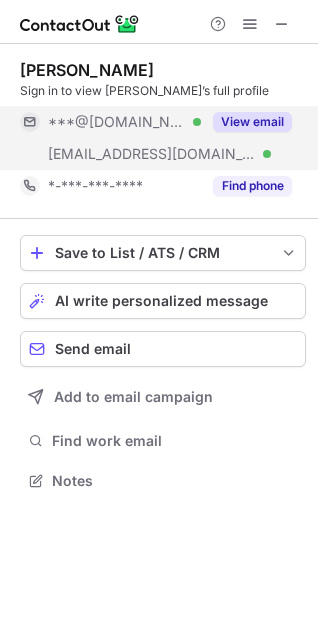 click on "View email" at bounding box center (252, 122) 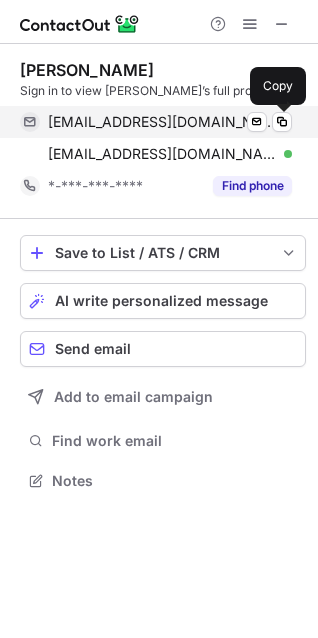 click on "smh33@hotmail.com Verified Send email Copy" at bounding box center (156, 122) 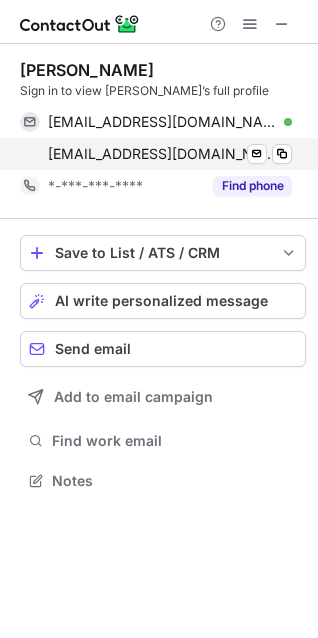 click on "sally_gilligan@gap.com Verified Send email Copy" at bounding box center (156, 154) 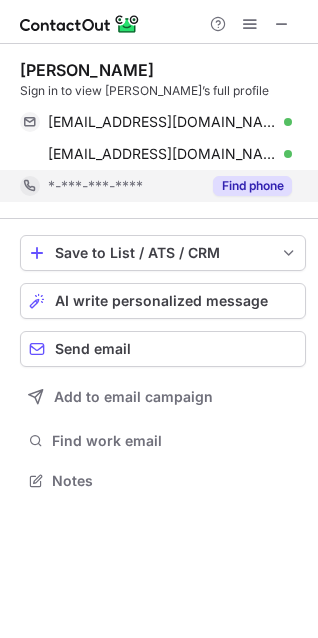 click on "Find phone" at bounding box center (252, 186) 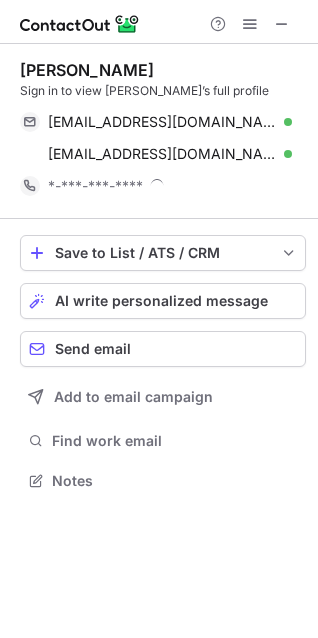 scroll, scrollTop: 10, scrollLeft: 10, axis: both 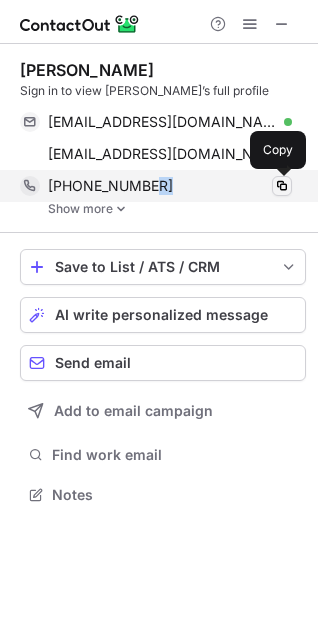 drag, startPoint x: 158, startPoint y: 178, endPoint x: 289, endPoint y: 179, distance: 131.00381 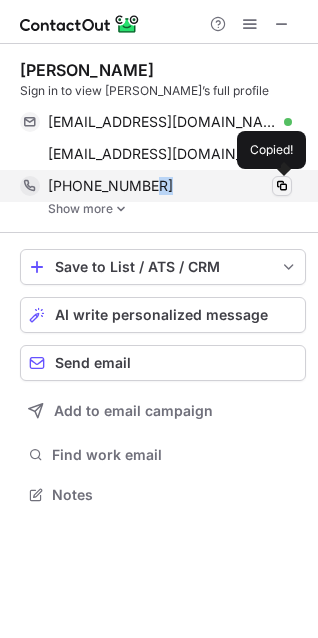 click at bounding box center [282, 186] 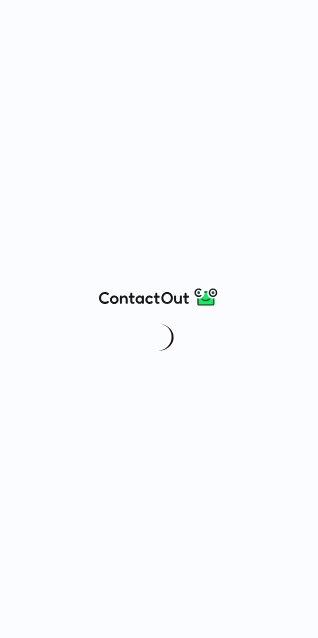 scroll, scrollTop: 0, scrollLeft: 0, axis: both 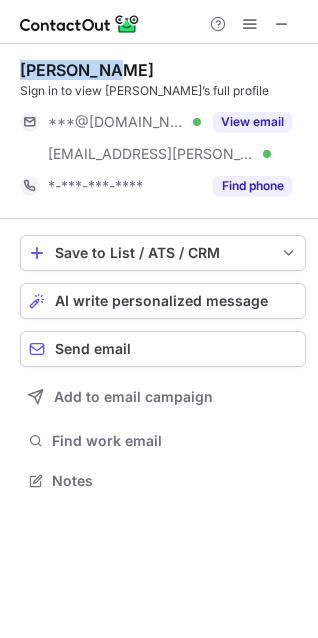 drag, startPoint x: 125, startPoint y: 76, endPoint x: 21, endPoint y: 74, distance: 104.019226 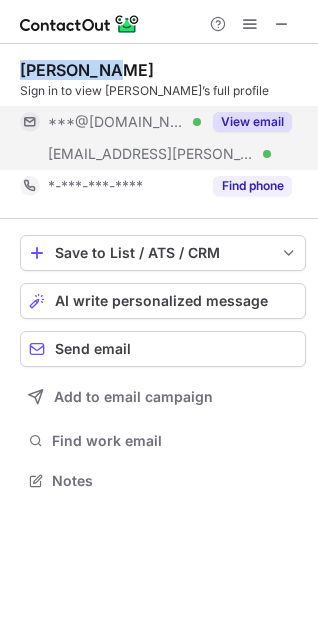 click on "View email" at bounding box center [252, 122] 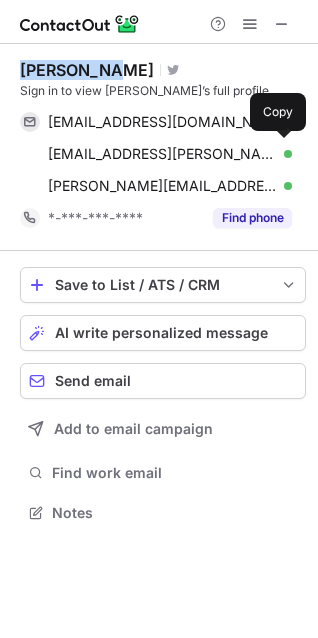 scroll, scrollTop: 10, scrollLeft: 10, axis: both 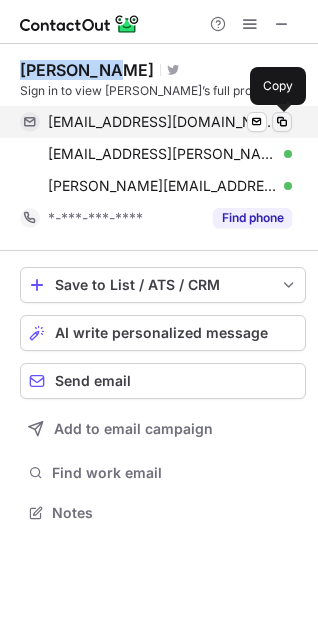 click at bounding box center (282, 122) 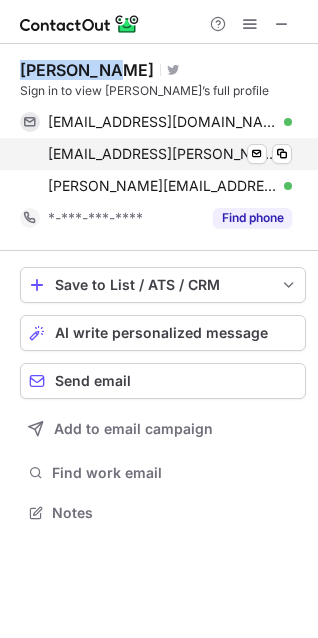 click on "katzd@randa.net Verified Send email Copy" at bounding box center [156, 154] 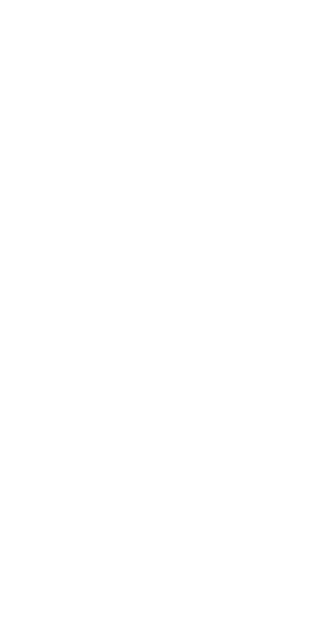 scroll, scrollTop: 0, scrollLeft: 0, axis: both 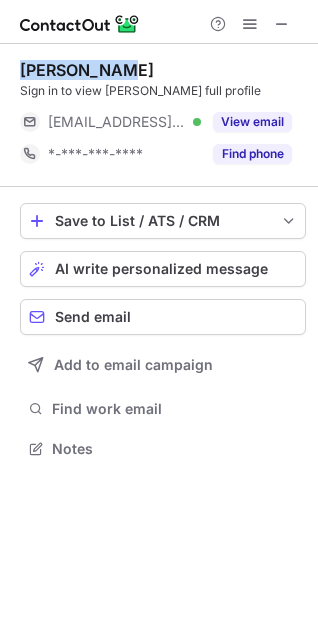 drag, startPoint x: 143, startPoint y: 65, endPoint x: 23, endPoint y: 69, distance: 120.06665 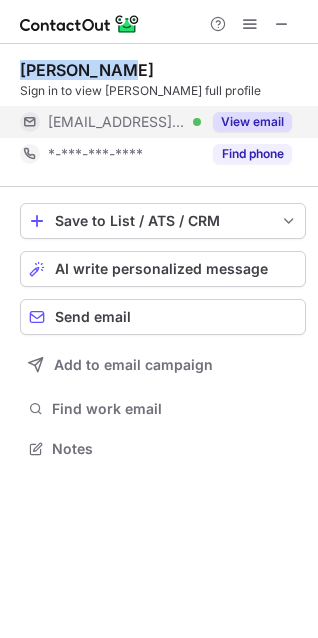 click on "View email" at bounding box center [246, 122] 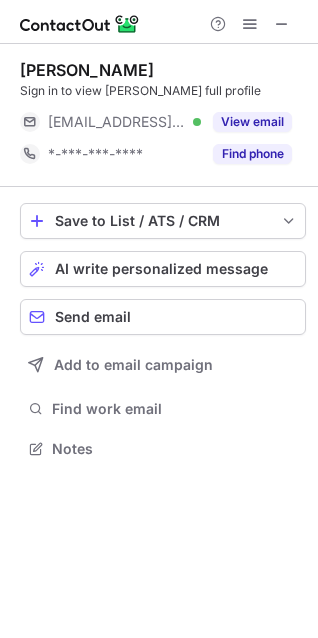 scroll, scrollTop: 10, scrollLeft: 10, axis: both 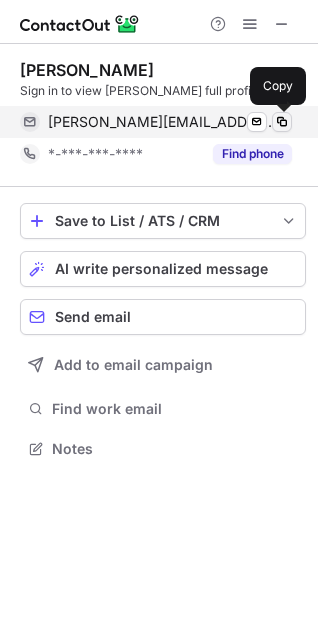 click at bounding box center (282, 122) 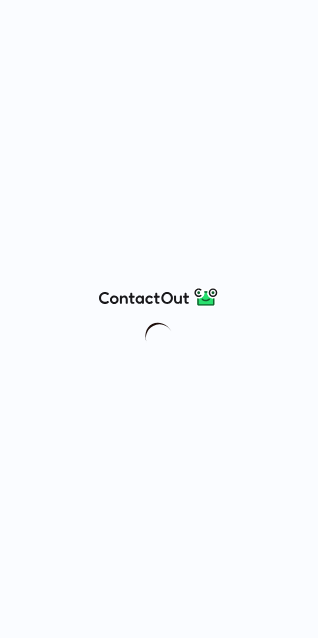 scroll, scrollTop: 0, scrollLeft: 0, axis: both 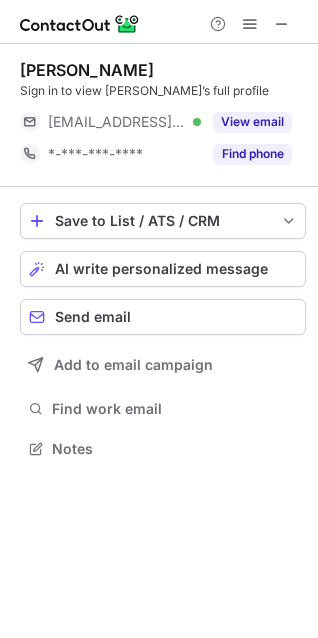 drag, startPoint x: 181, startPoint y: 70, endPoint x: 9, endPoint y: 71, distance: 172.00291 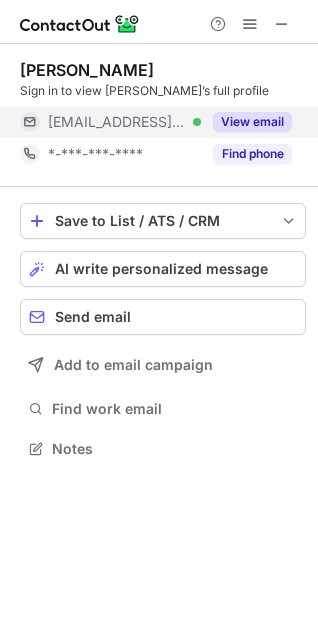 copy on "[PERSON_NAME]" 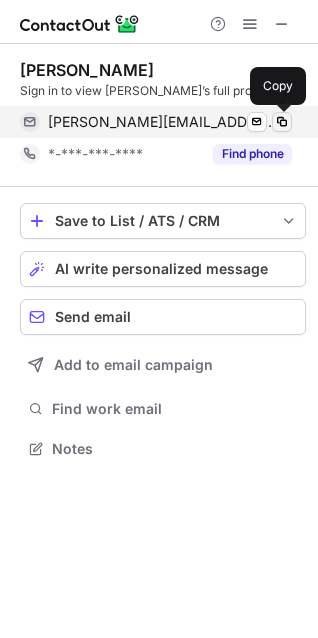click at bounding box center (282, 122) 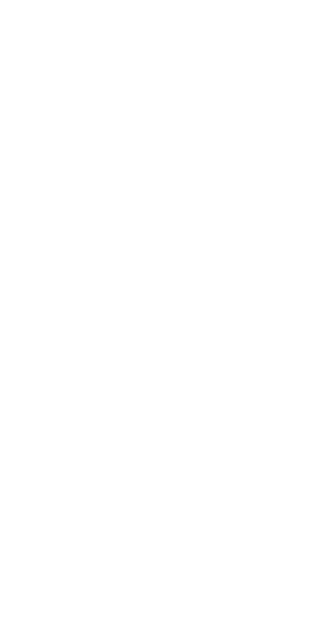 scroll, scrollTop: 0, scrollLeft: 0, axis: both 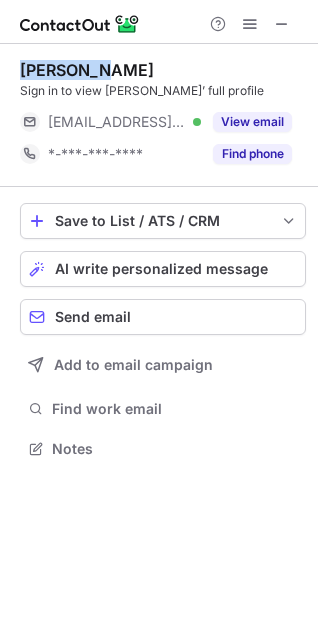 drag, startPoint x: 103, startPoint y: 68, endPoint x: 15, endPoint y: 64, distance: 88.09086 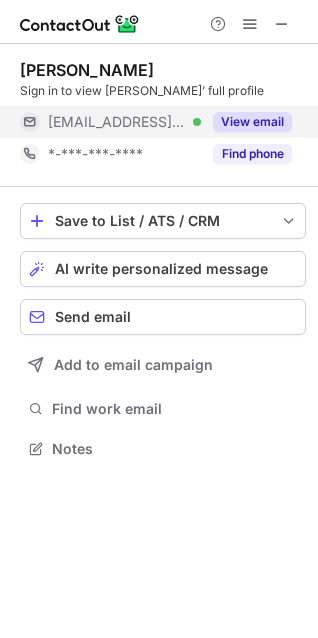click on "View email" at bounding box center (246, 122) 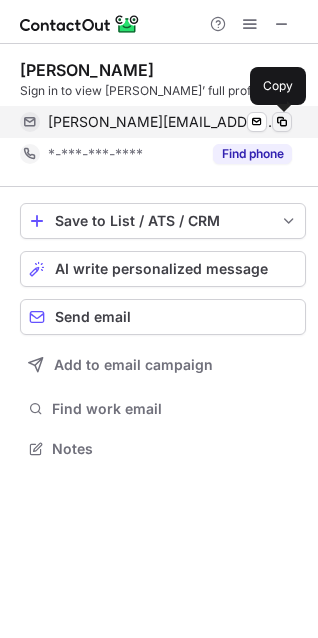 click at bounding box center [282, 122] 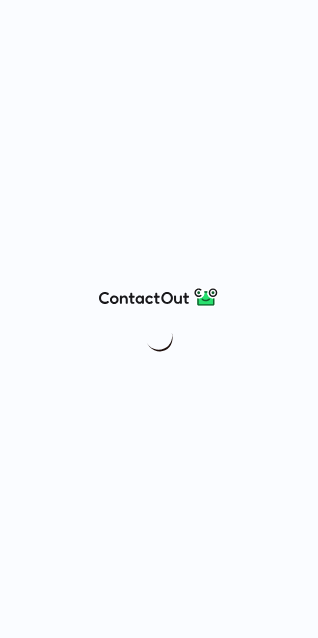 scroll, scrollTop: 0, scrollLeft: 0, axis: both 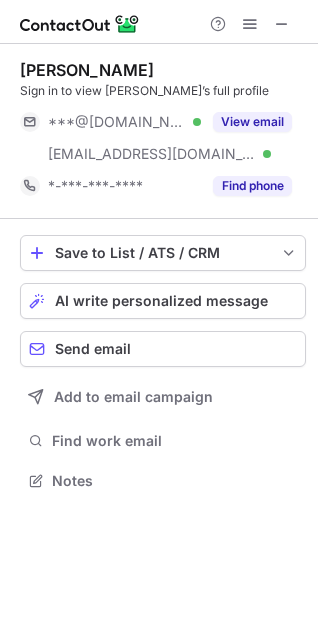 drag, startPoint x: 148, startPoint y: 74, endPoint x: 6, endPoint y: 68, distance: 142.12671 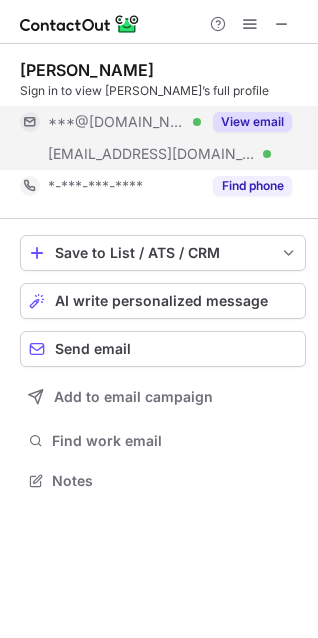 click on "View email" at bounding box center [252, 122] 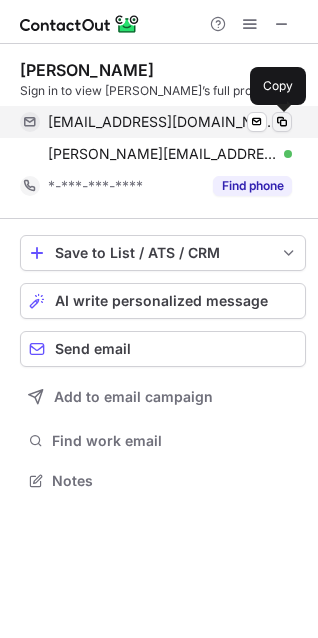 click at bounding box center [282, 122] 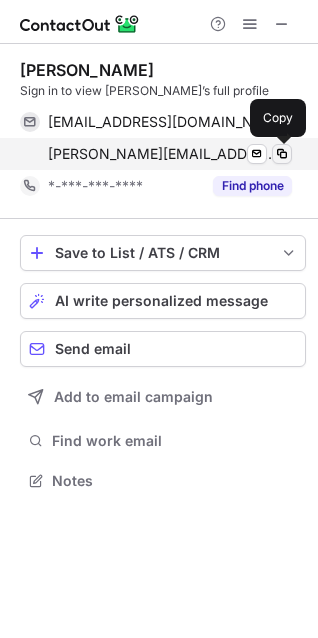 click at bounding box center (282, 154) 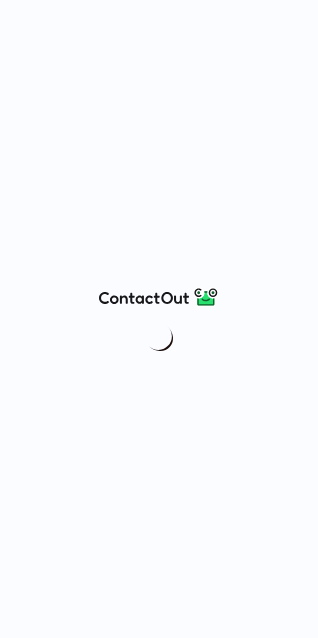 scroll, scrollTop: 0, scrollLeft: 0, axis: both 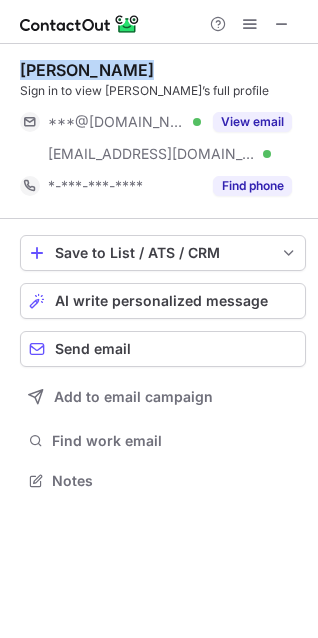 drag, startPoint x: 118, startPoint y: 73, endPoint x: 13, endPoint y: 66, distance: 105.23308 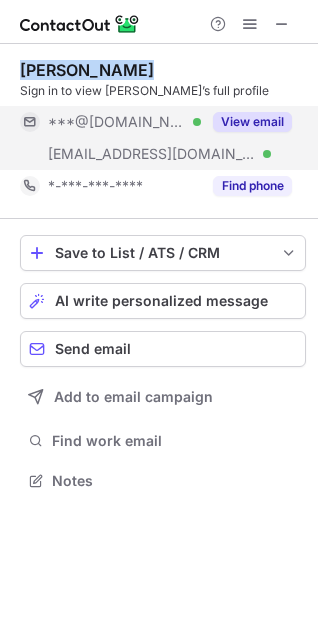 click on "View email" at bounding box center (252, 122) 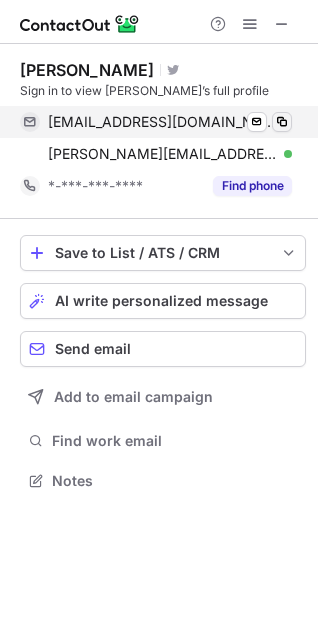 click on "[EMAIL_ADDRESS][DOMAIN_NAME] Verified Send email Copy" at bounding box center (156, 122) 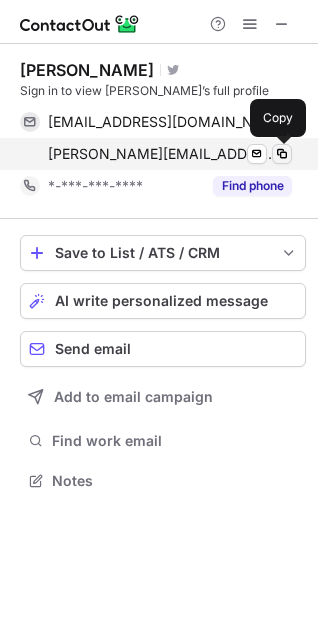 click at bounding box center [282, 154] 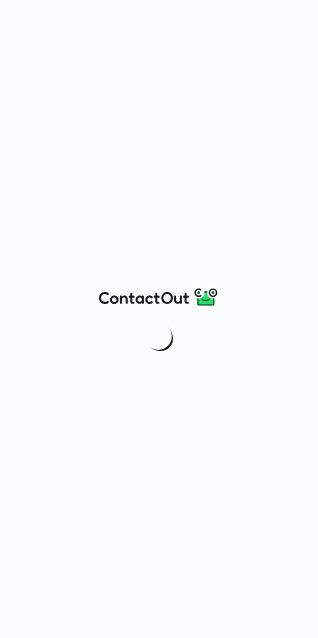 scroll, scrollTop: 0, scrollLeft: 0, axis: both 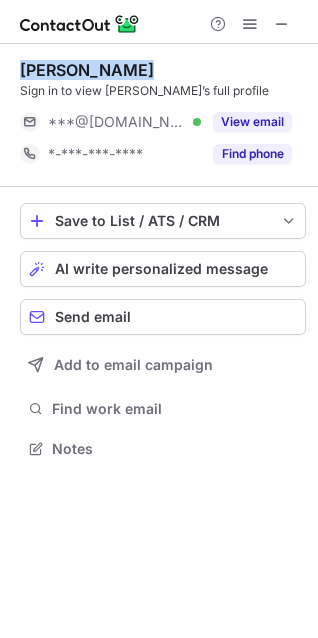 drag, startPoint x: 154, startPoint y: 67, endPoint x: 17, endPoint y: 66, distance: 137.00365 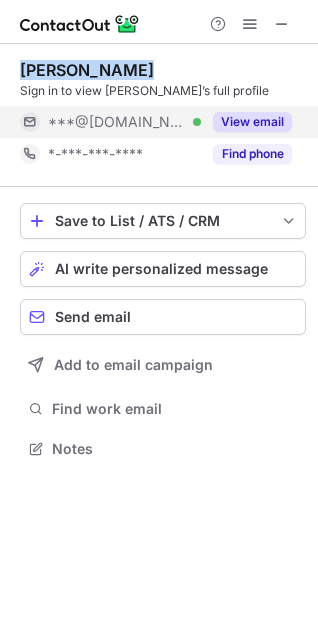click on "View email" at bounding box center [252, 122] 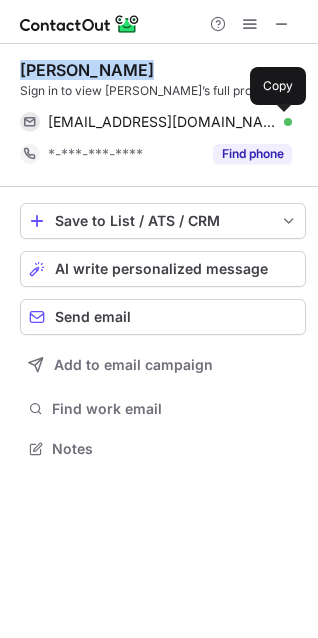 click at bounding box center (282, 122) 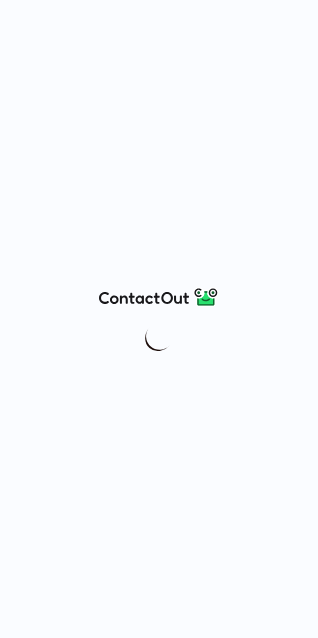 scroll, scrollTop: 0, scrollLeft: 0, axis: both 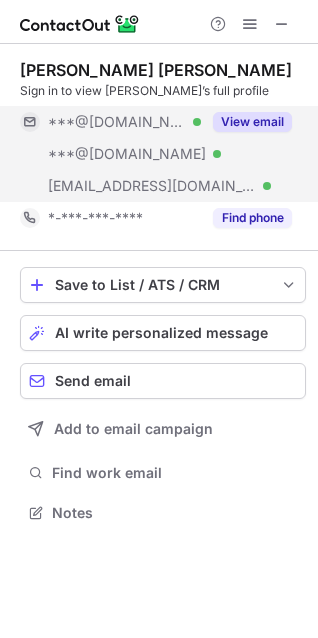click on "View email" at bounding box center (252, 122) 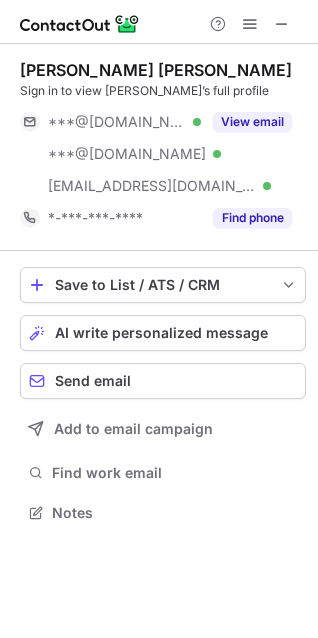 scroll, scrollTop: 10, scrollLeft: 10, axis: both 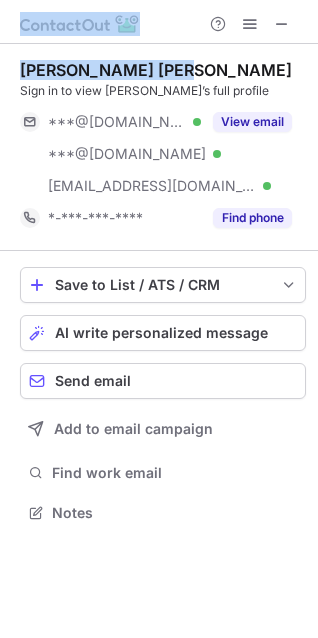 drag, startPoint x: 179, startPoint y: 63, endPoint x: -5, endPoint y: 60, distance: 184.02446 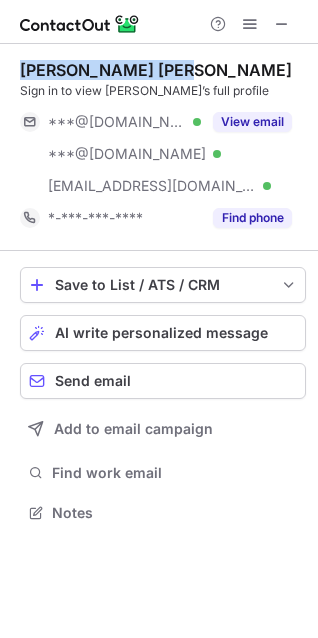 drag, startPoint x: 178, startPoint y: 64, endPoint x: 19, endPoint y: 69, distance: 159.0786 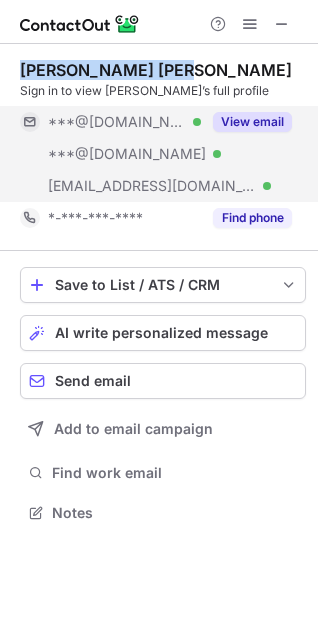 click on "View email" at bounding box center [252, 122] 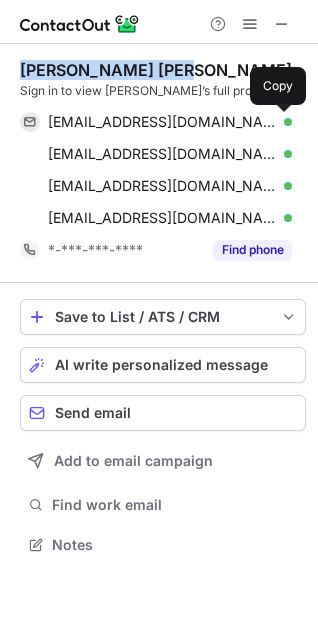 scroll, scrollTop: 10, scrollLeft: 10, axis: both 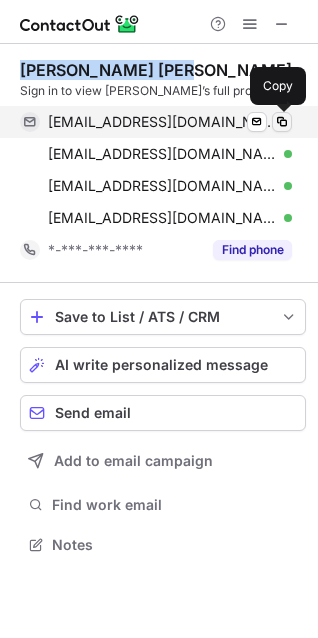 click at bounding box center [282, 122] 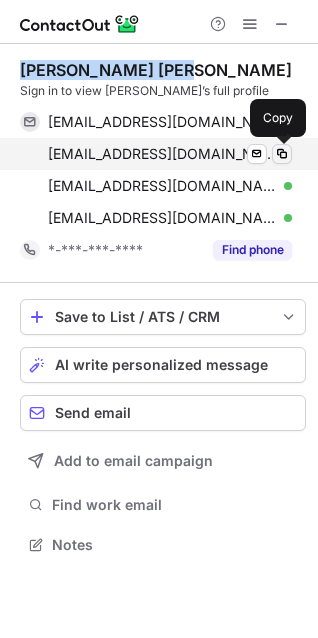 click at bounding box center [282, 154] 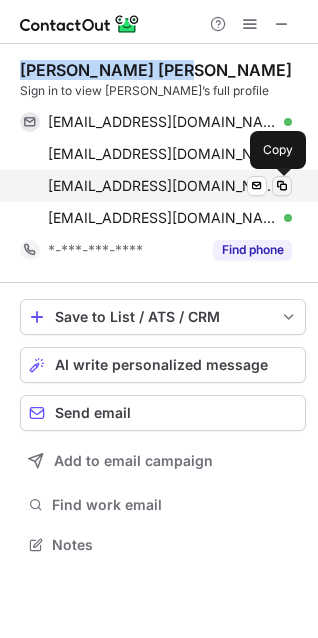 click at bounding box center [282, 186] 